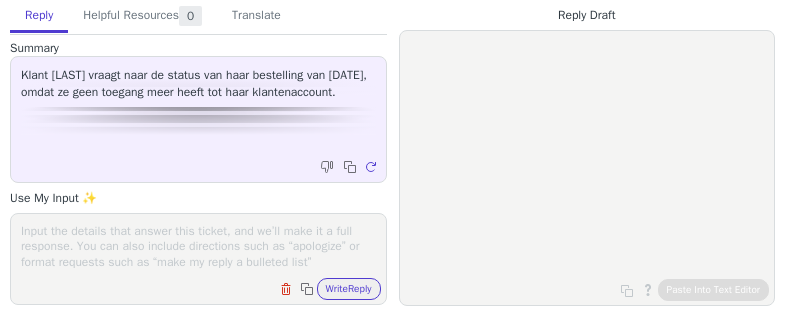 scroll, scrollTop: 0, scrollLeft: 0, axis: both 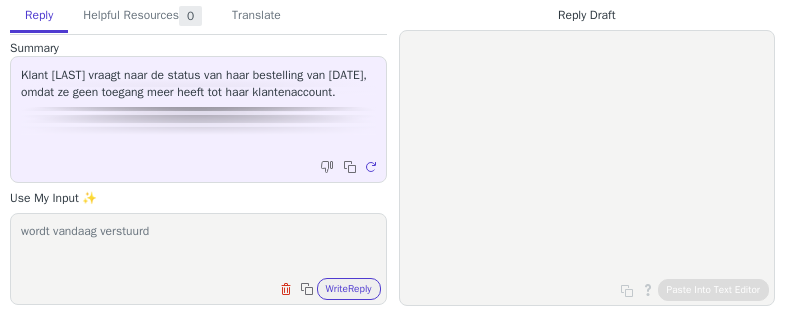 type on "wordt vandaag verstuurd" 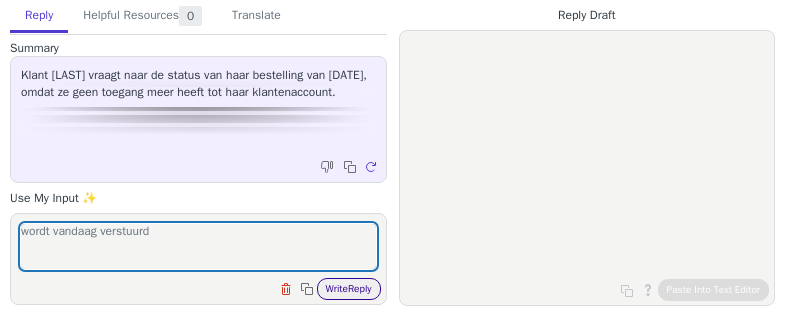 click on "Write  Reply" at bounding box center (349, 289) 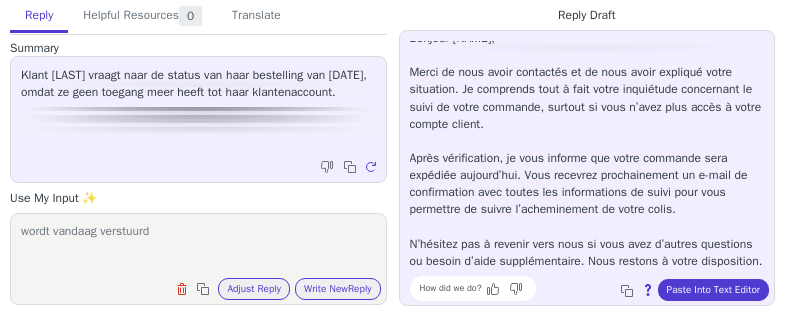 scroll, scrollTop: 45, scrollLeft: 0, axis: vertical 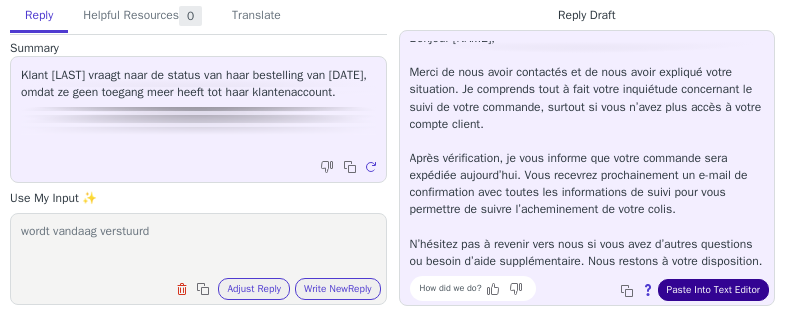 click on "Paste Into Text Editor" at bounding box center (713, 290) 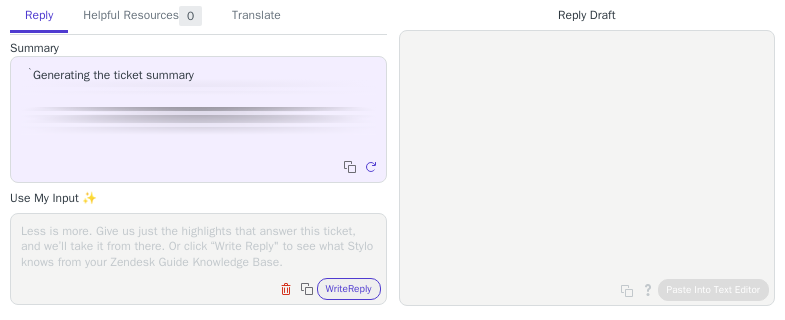scroll, scrollTop: 0, scrollLeft: 0, axis: both 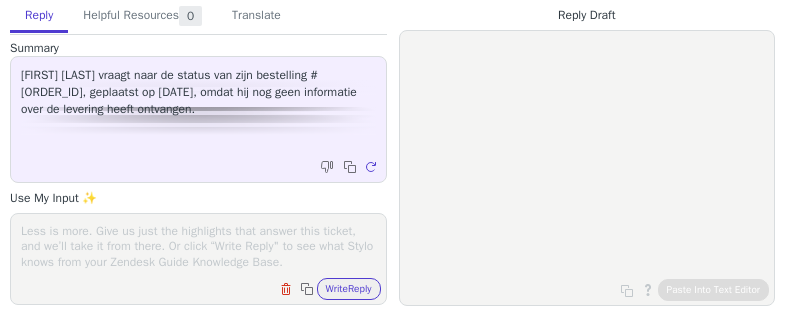 drag, startPoint x: 98, startPoint y: 271, endPoint x: 74, endPoint y: 260, distance: 26.400757 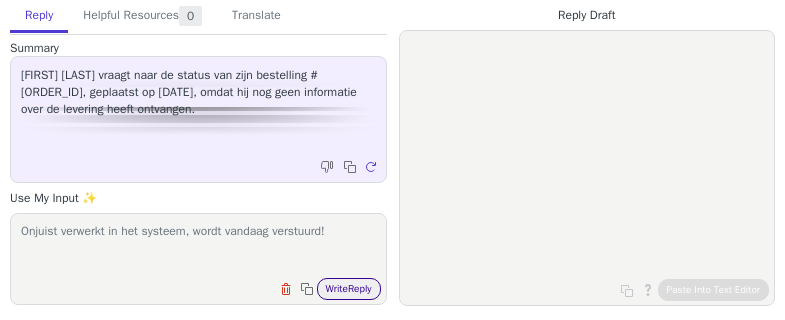 type on "Onjuist verwerkt in het systeem, wordt vandaag verstuurd!" 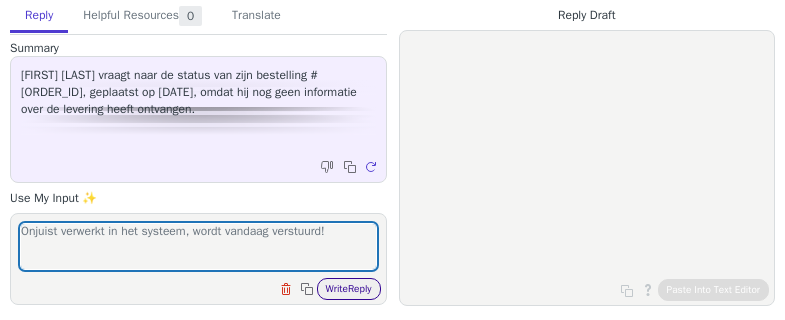 click on "Write  Reply" at bounding box center (349, 289) 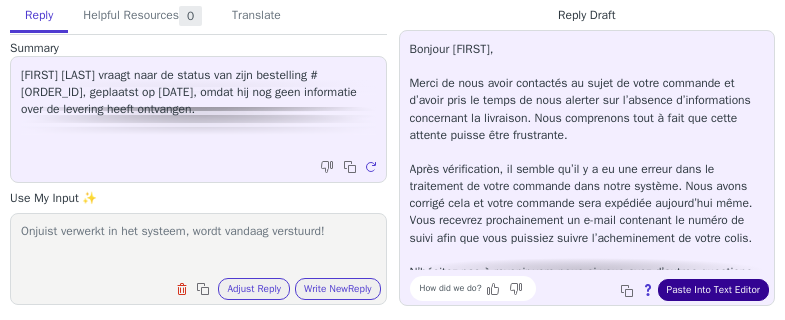 click on "Paste Into Text Editor" at bounding box center [713, 290] 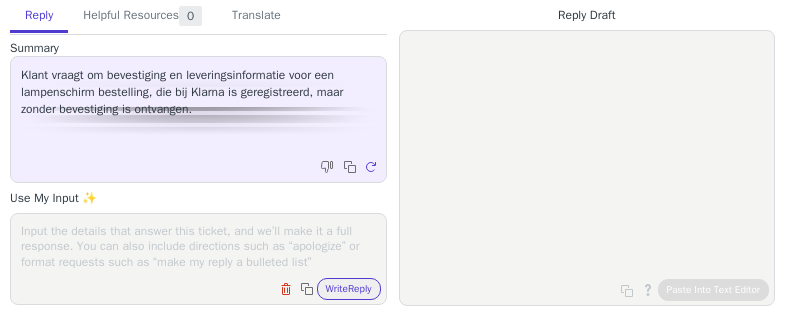 scroll, scrollTop: 0, scrollLeft: 0, axis: both 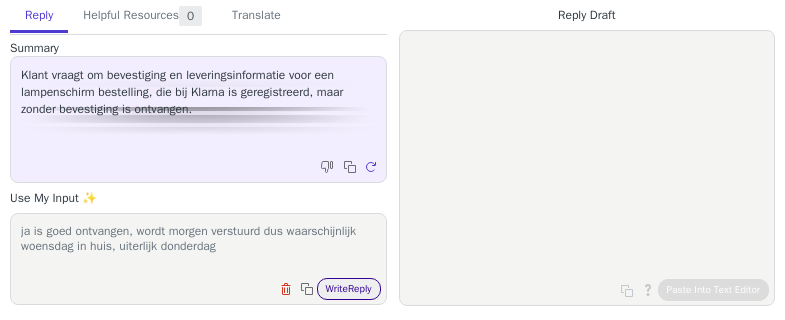 type on "ja is goed ontvangen, wordt morgen verstuurd dus waarschijnlijk woensdag in huis, uiterlijk donderdag" 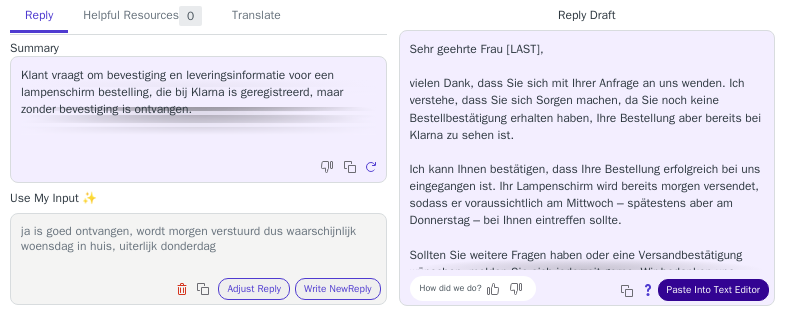 click on "Paste Into Text Editor" at bounding box center [713, 290] 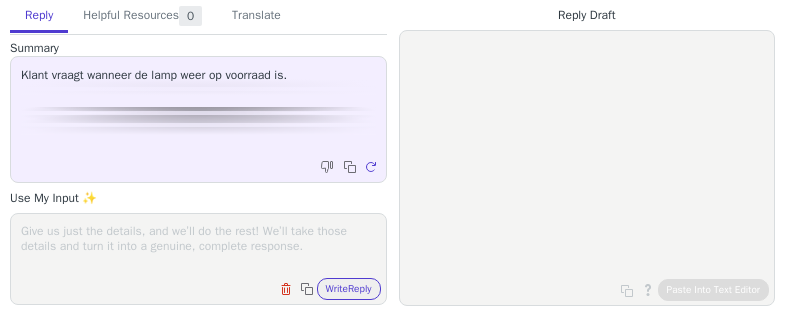 scroll, scrollTop: 0, scrollLeft: 0, axis: both 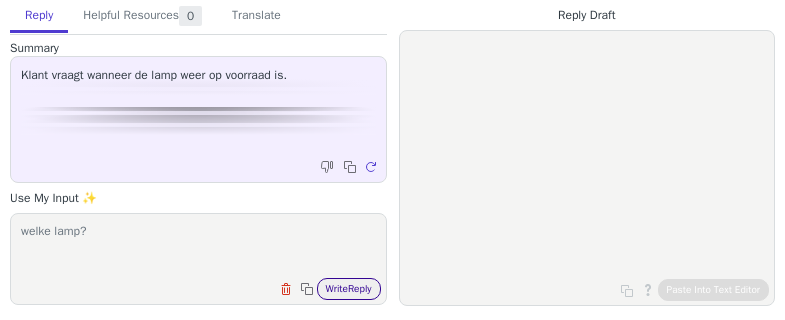 type on "welke lamp?" 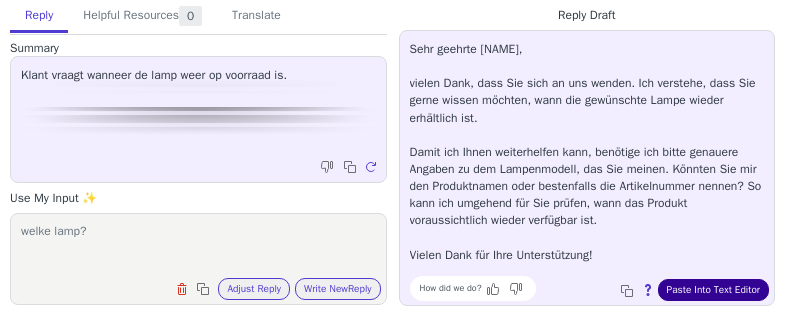 click on "Paste Into Text Editor" at bounding box center [713, 290] 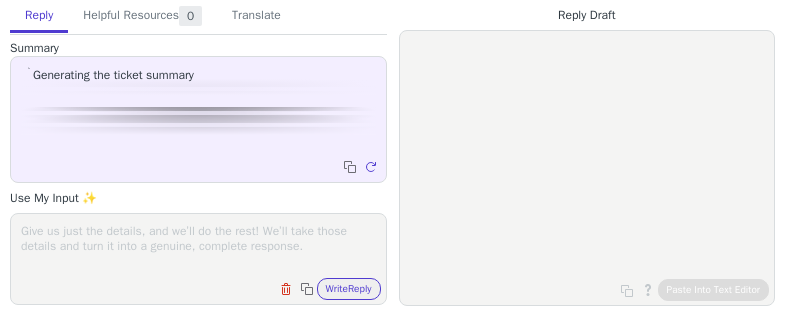 scroll, scrollTop: 0, scrollLeft: 0, axis: both 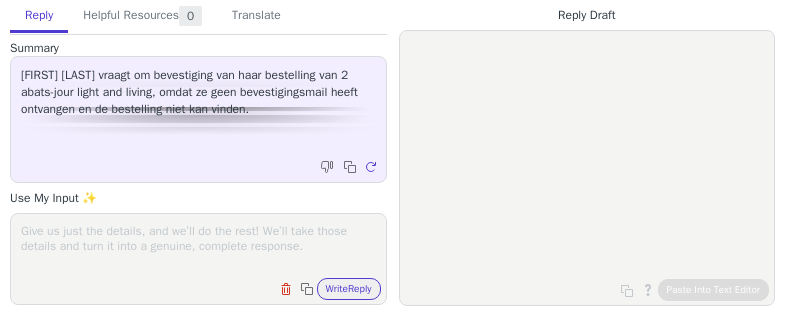 click at bounding box center (198, 246) 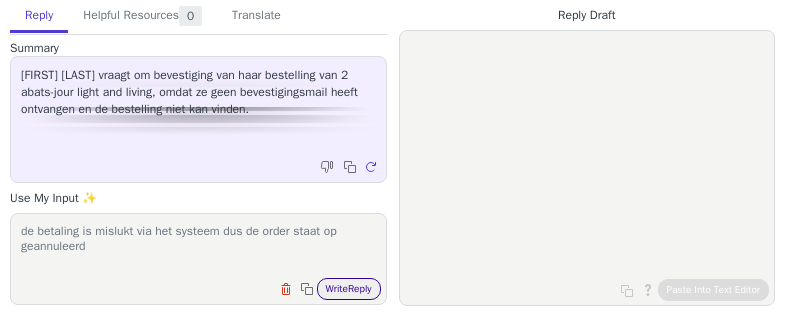 type on "de betaling is mislukt via het systeem dus de order staat op geannuleerd" 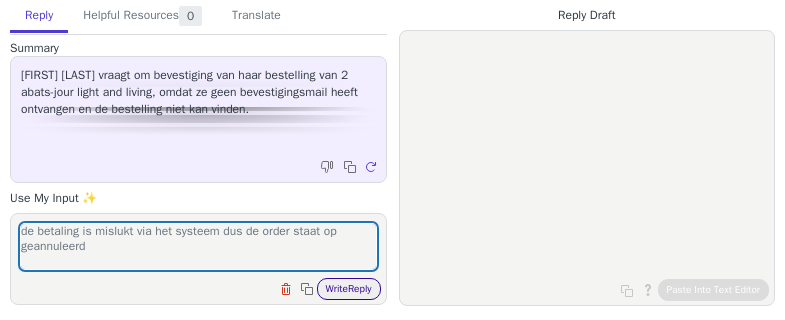 click on "Write  Reply" at bounding box center (349, 289) 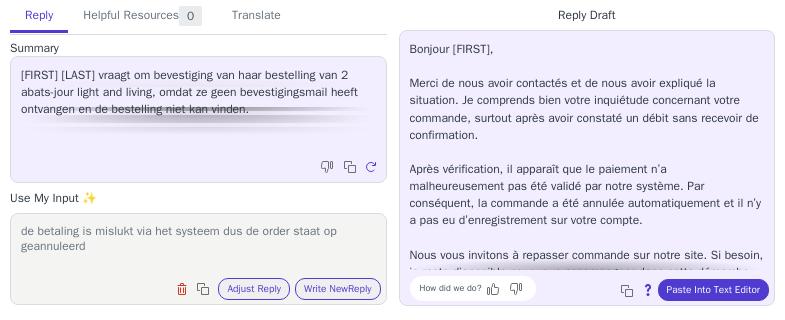 scroll, scrollTop: 80, scrollLeft: 0, axis: vertical 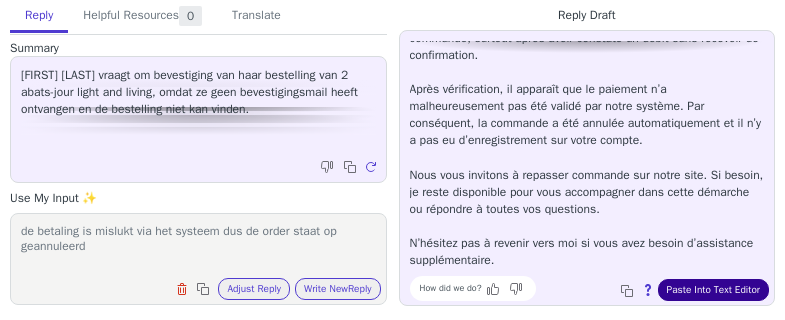 click on "Paste Into Text Editor" at bounding box center (713, 290) 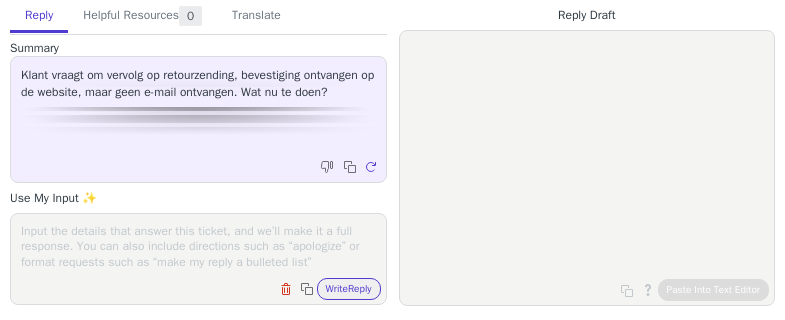 scroll, scrollTop: 0, scrollLeft: 0, axis: both 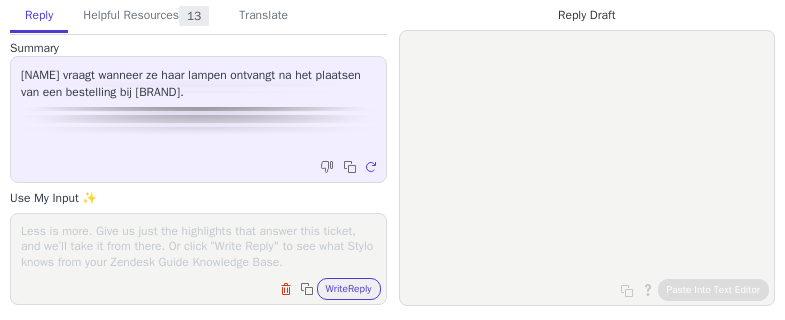 click at bounding box center (198, 246) 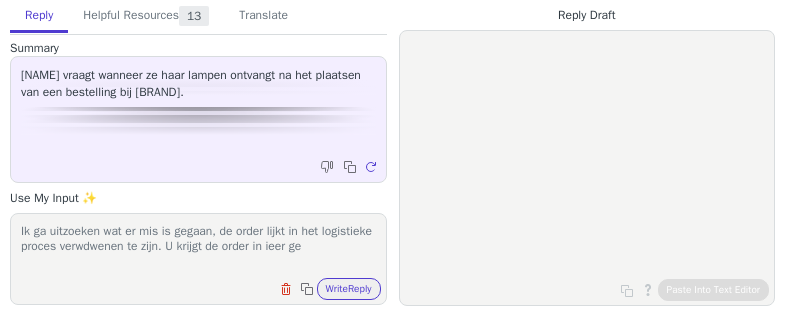 scroll, scrollTop: 1, scrollLeft: 0, axis: vertical 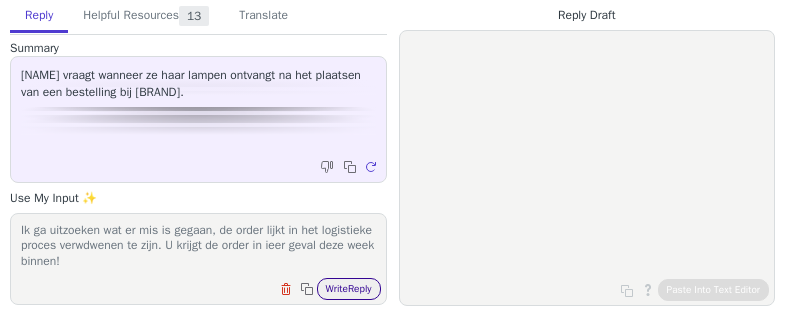 type on "Ik ga uitzoeken wat er mis is gegaan, de order lijkt in het logistieke proces verwdwenen te zijn. U krijgt de order in ieer geval deze week binnen!" 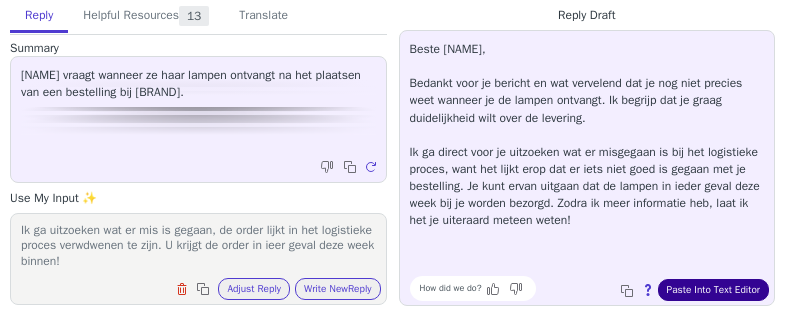 click on "Paste Into Text Editor" at bounding box center (713, 290) 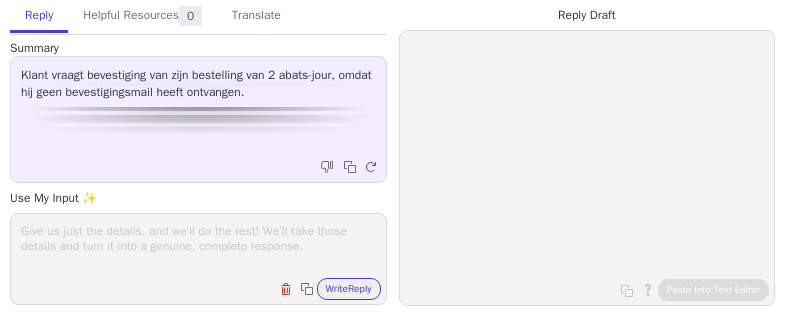 scroll, scrollTop: 0, scrollLeft: 0, axis: both 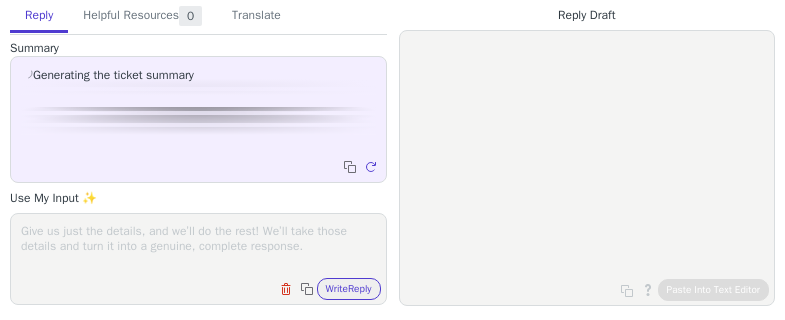 click at bounding box center [198, 246] 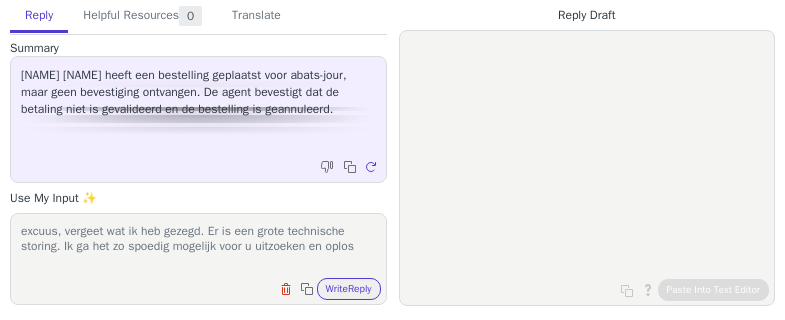 scroll, scrollTop: 1, scrollLeft: 0, axis: vertical 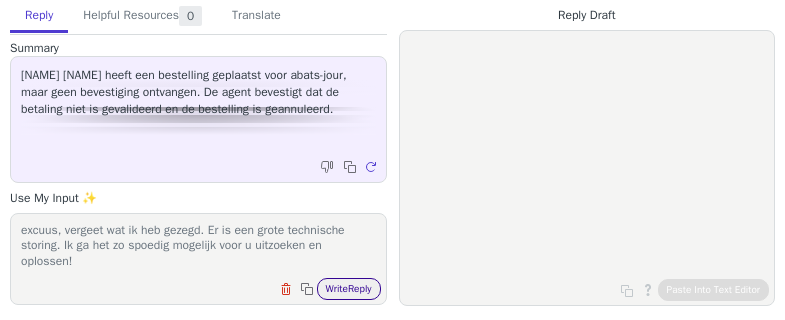type on "excuus, vergeet wat ik heb gezegd. Er is een grote technische storing. Ik ga het zo spoedig mogelijk voor u uitzoeken en oplossen!" 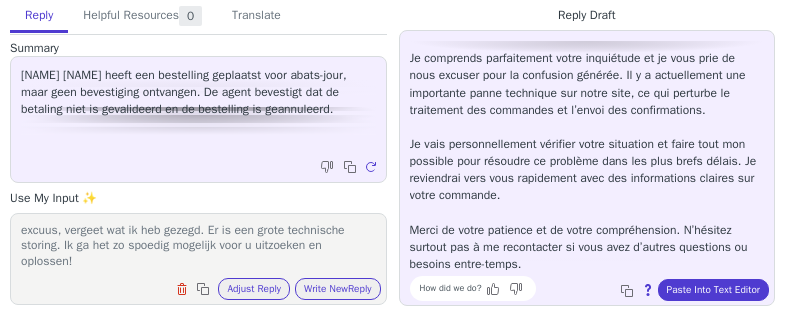scroll, scrollTop: 45, scrollLeft: 0, axis: vertical 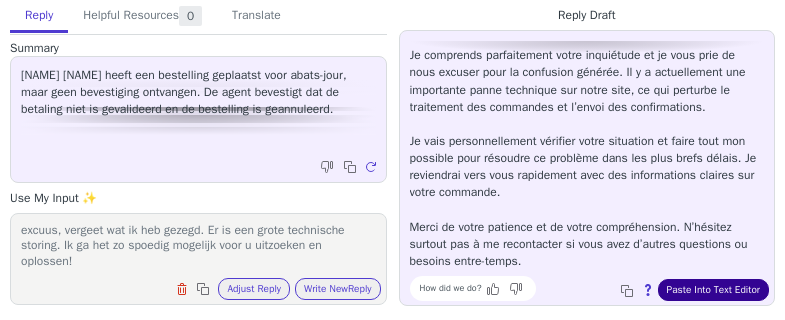 click on "Paste Into Text Editor" at bounding box center (713, 290) 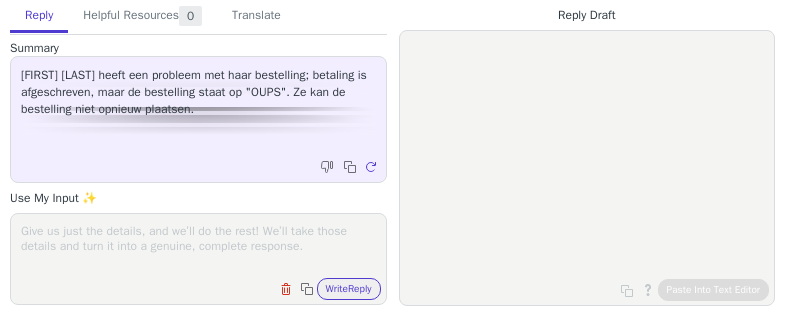 scroll, scrollTop: 0, scrollLeft: 0, axis: both 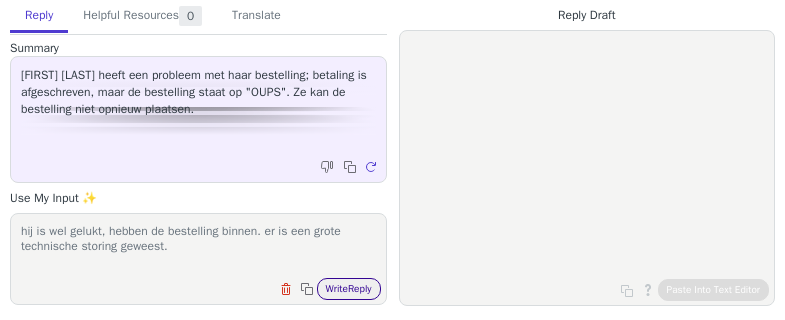 type on "hij is wel gelukt, hebben de bestelling binnen. er is een grote technische storing geweest." 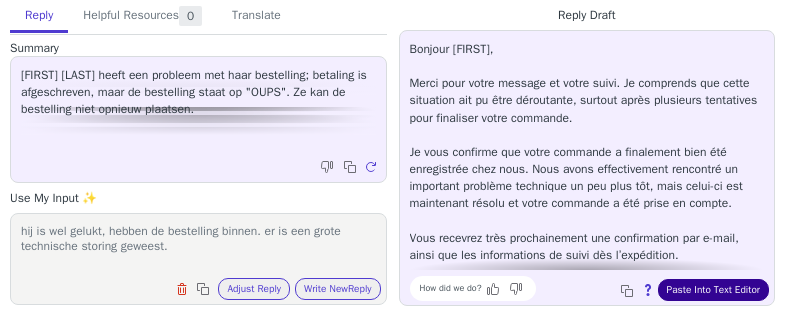 click on "Paste Into Text Editor" at bounding box center (713, 290) 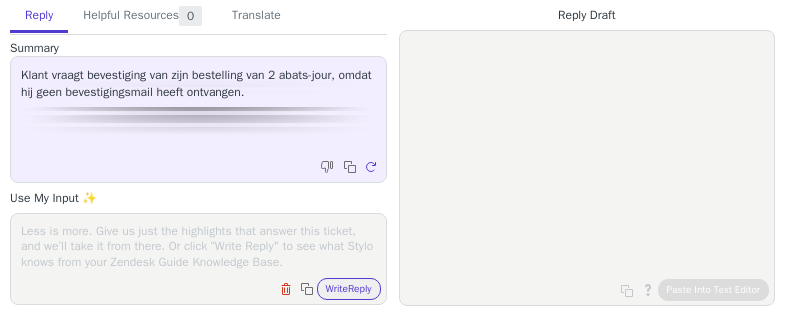 scroll, scrollTop: 0, scrollLeft: 0, axis: both 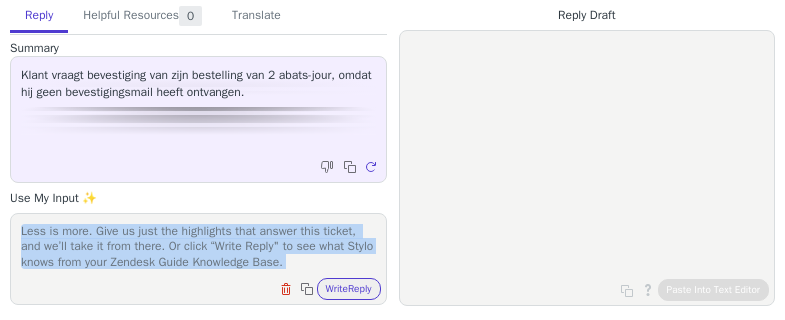 drag, startPoint x: 171, startPoint y: 273, endPoint x: 187, endPoint y: 251, distance: 27.202942 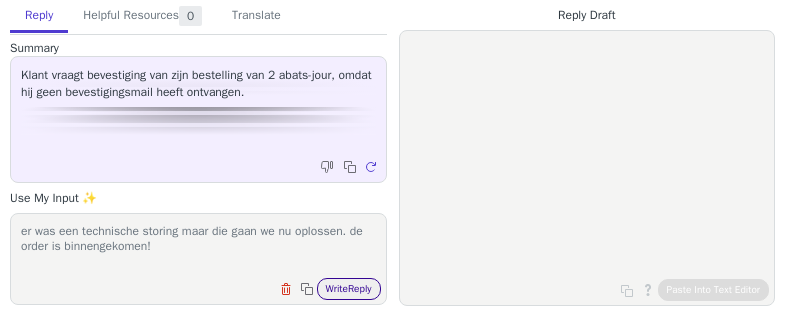 type on "er was een technische storing maar die gaan we nu oplossen. de order is binnengekomen!" 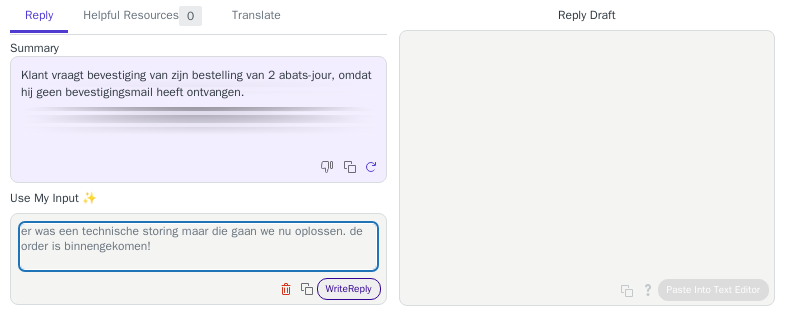 click on "Write  Reply" at bounding box center (349, 289) 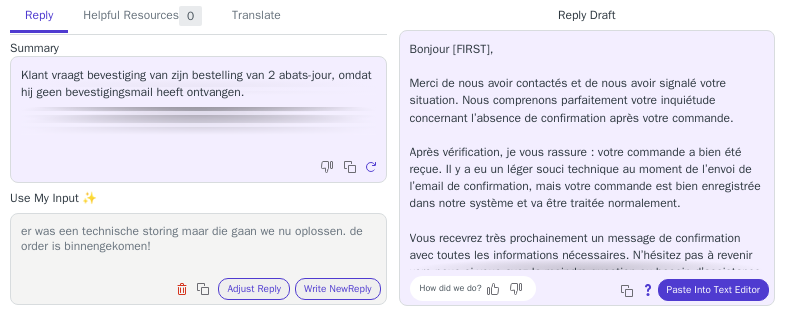 scroll, scrollTop: 80, scrollLeft: 0, axis: vertical 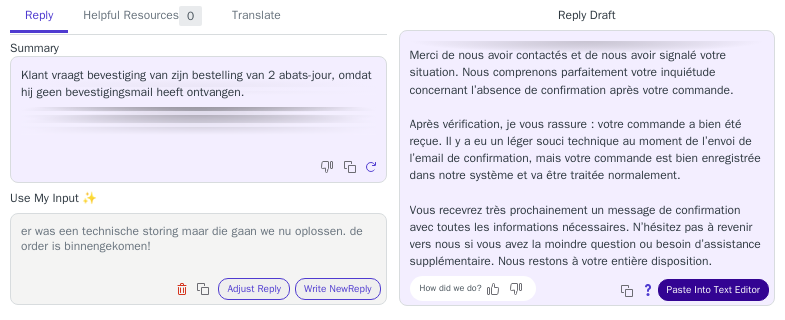 click on "Paste Into Text Editor" at bounding box center (713, 290) 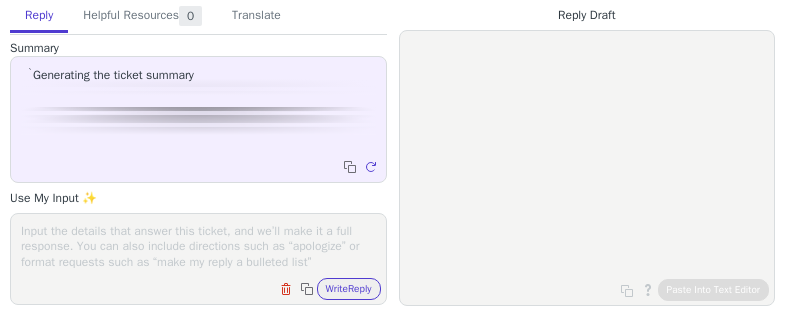 scroll, scrollTop: 0, scrollLeft: 0, axis: both 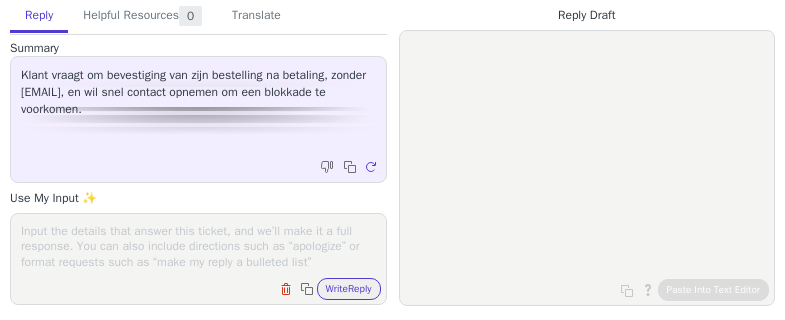 click at bounding box center (198, 246) 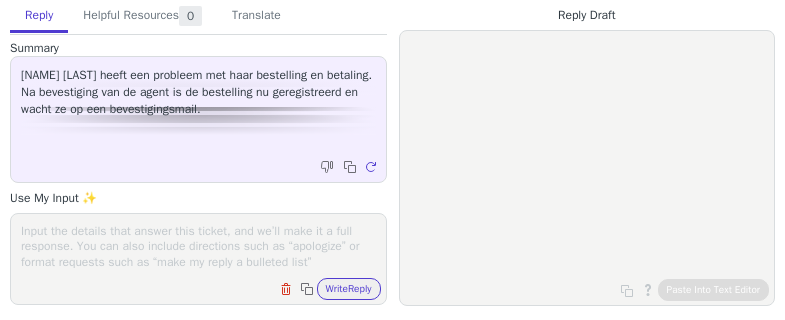 scroll, scrollTop: 0, scrollLeft: 0, axis: both 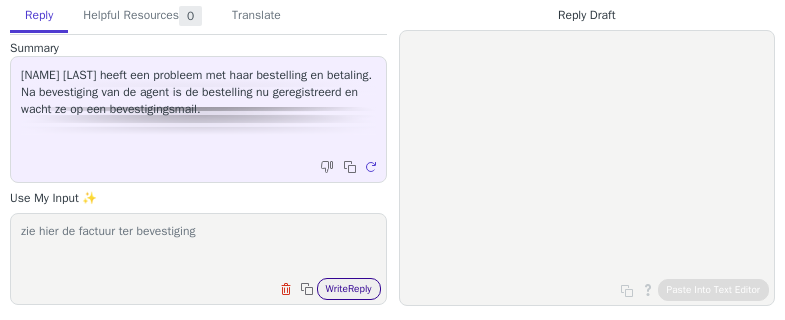 type on "zie hier de factuur ter bevestiging" 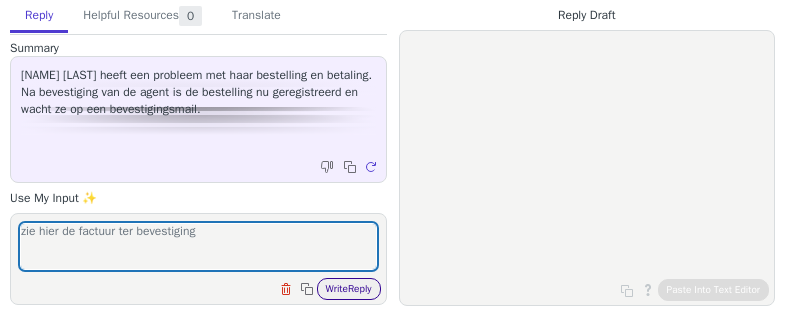 click on "Write  Reply" at bounding box center [349, 289] 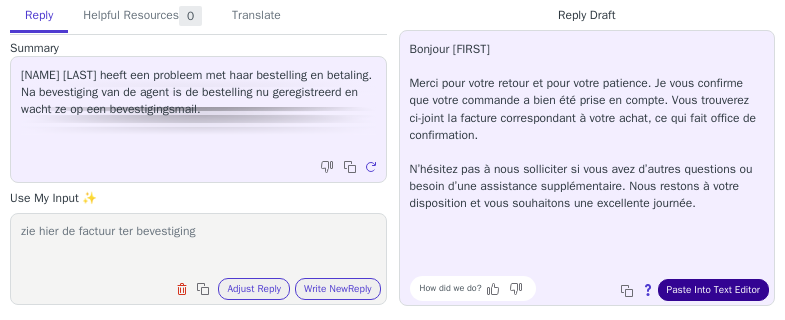 click on "Paste Into Text Editor" at bounding box center (713, 290) 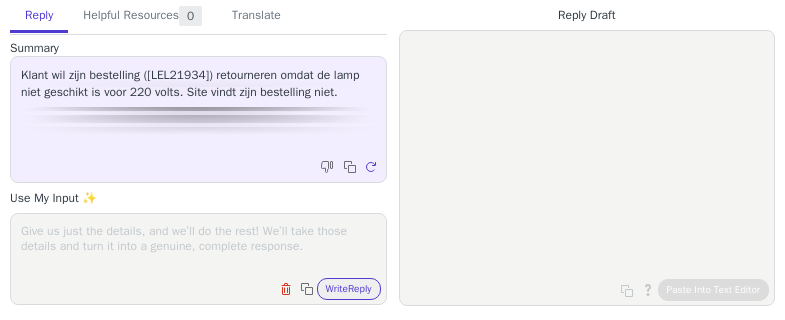 scroll, scrollTop: 0, scrollLeft: 0, axis: both 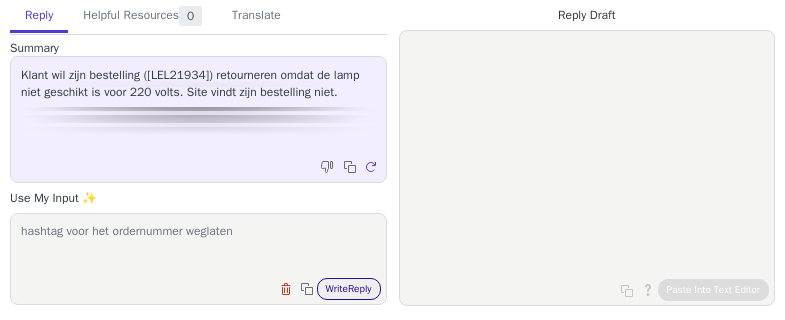 type on "hashtag voor het ordernummer weglaten" 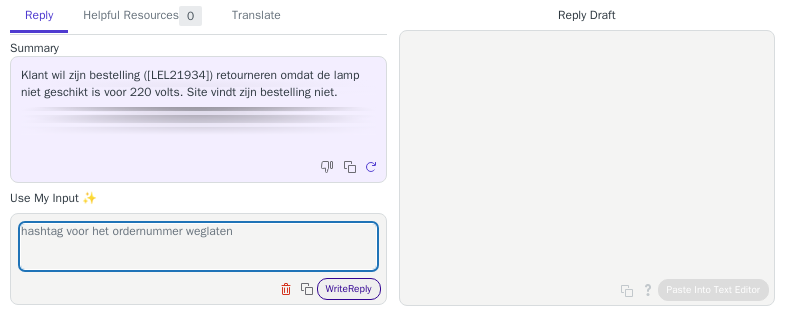 click on "Write  Reply" at bounding box center (349, 289) 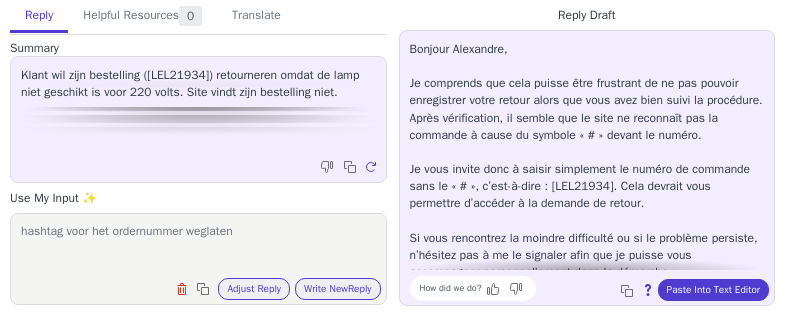 scroll, scrollTop: 80, scrollLeft: 0, axis: vertical 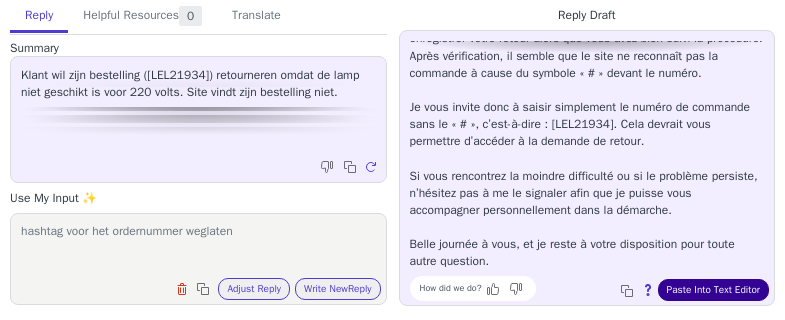 click on "Paste Into Text Editor" at bounding box center (713, 290) 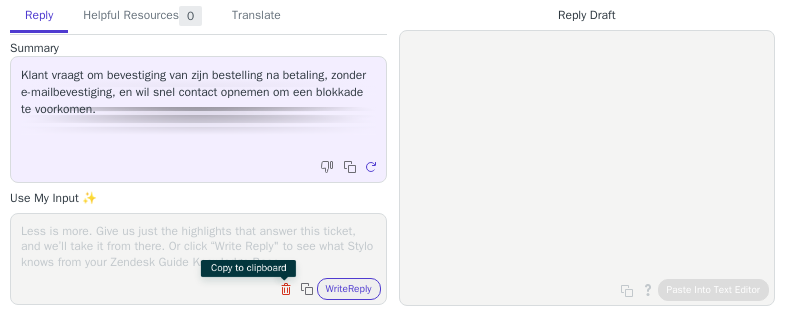scroll, scrollTop: 0, scrollLeft: 0, axis: both 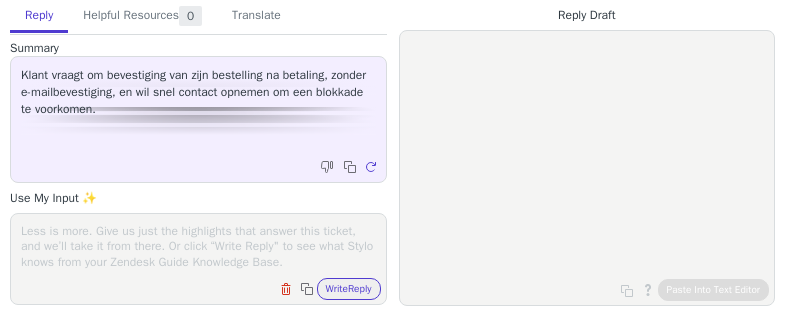 click at bounding box center [198, 246] 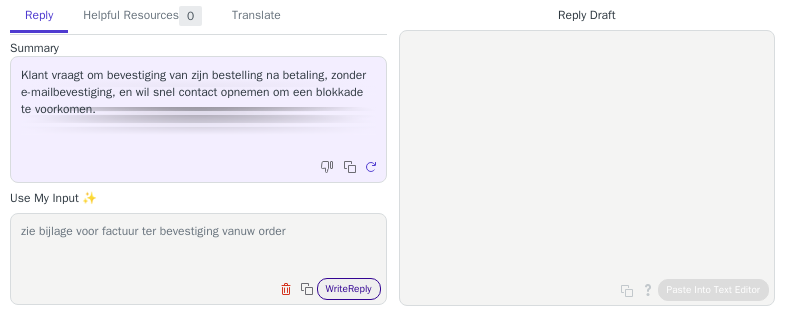 type on "zie bijlage voor factuur ter bevestiging vanuw order" 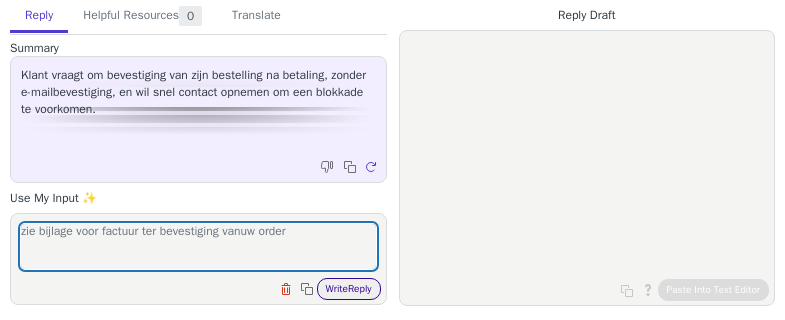 click on "Write  Reply" at bounding box center (349, 289) 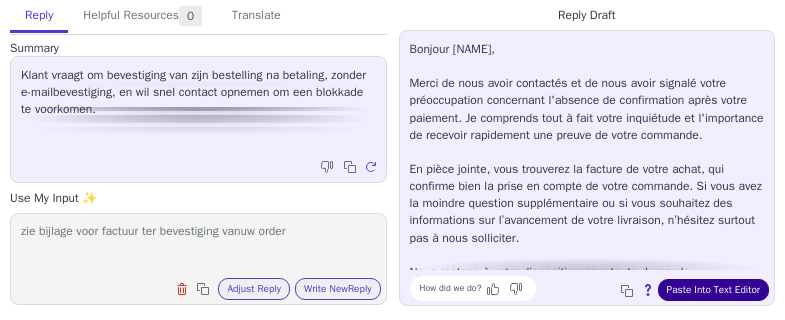 click on "Paste Into Text Editor" at bounding box center [713, 290] 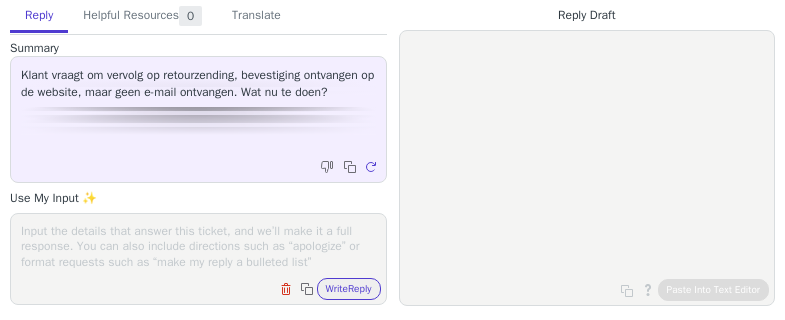 scroll, scrollTop: 0, scrollLeft: 0, axis: both 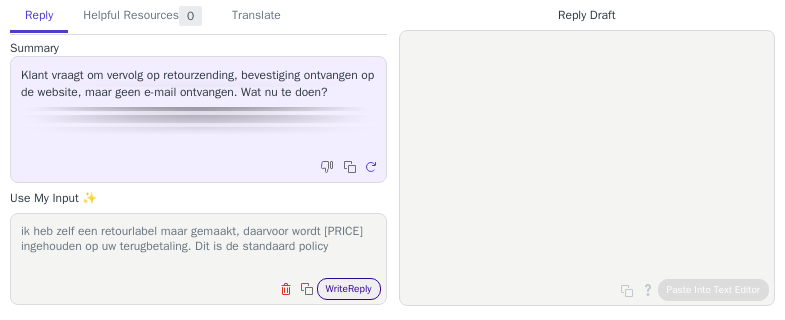 type on "ik heb zelf een retourlabel maar gemaakt, daarvoor wordt 4,95 ingehouden op uw terugbetaling. Dit is de standaard policy" 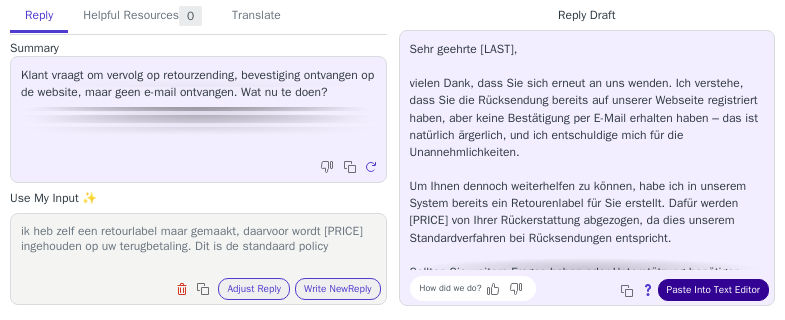 click on "Paste Into Text Editor" at bounding box center [713, 290] 